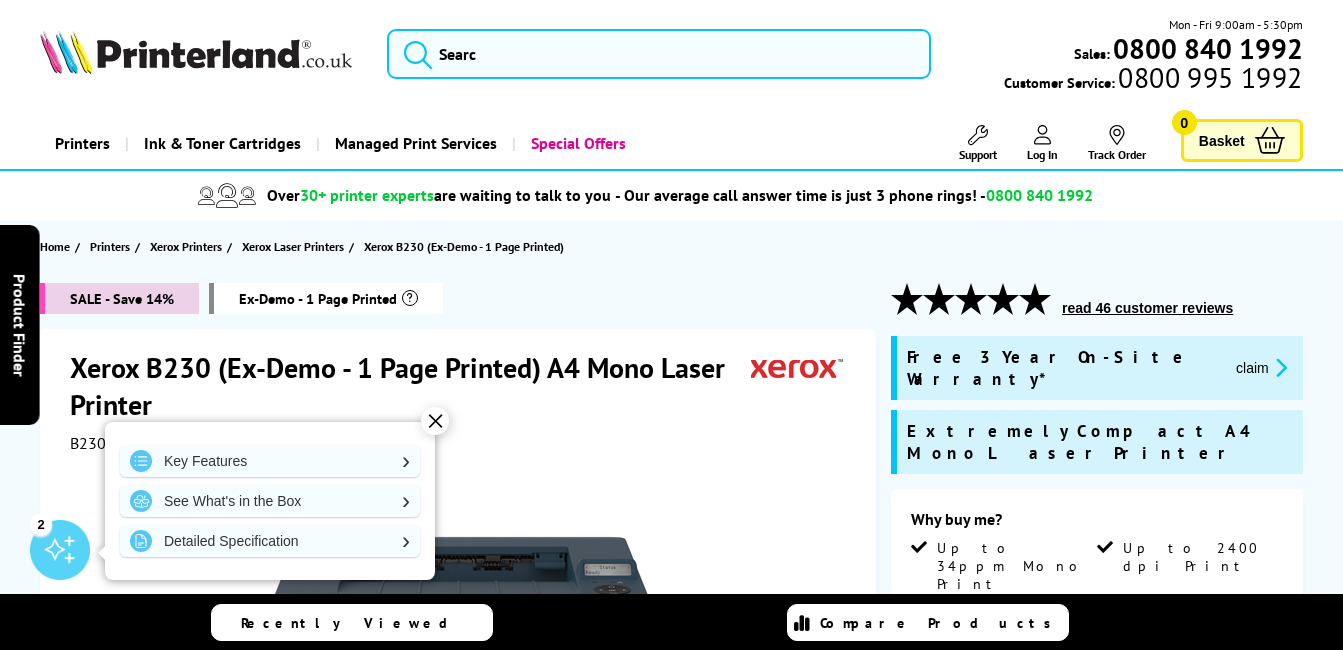 scroll, scrollTop: 0, scrollLeft: 0, axis: both 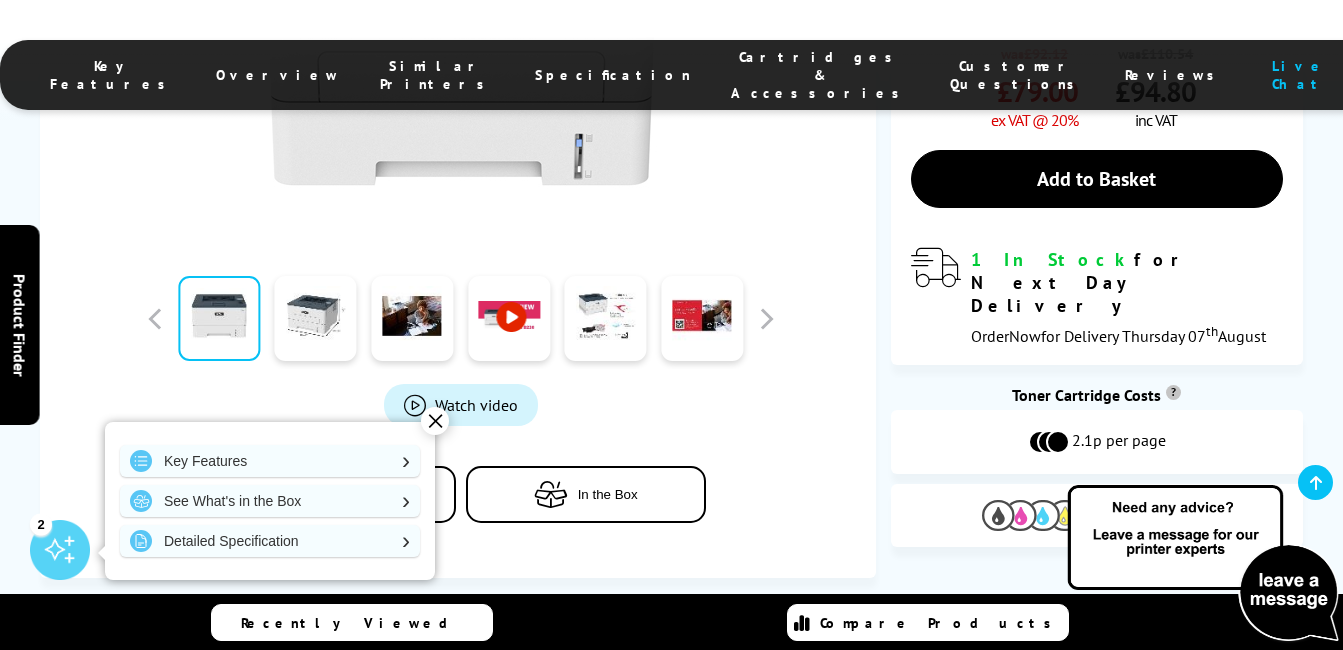 click on "View Cartridges" at bounding box center (1152, 516) 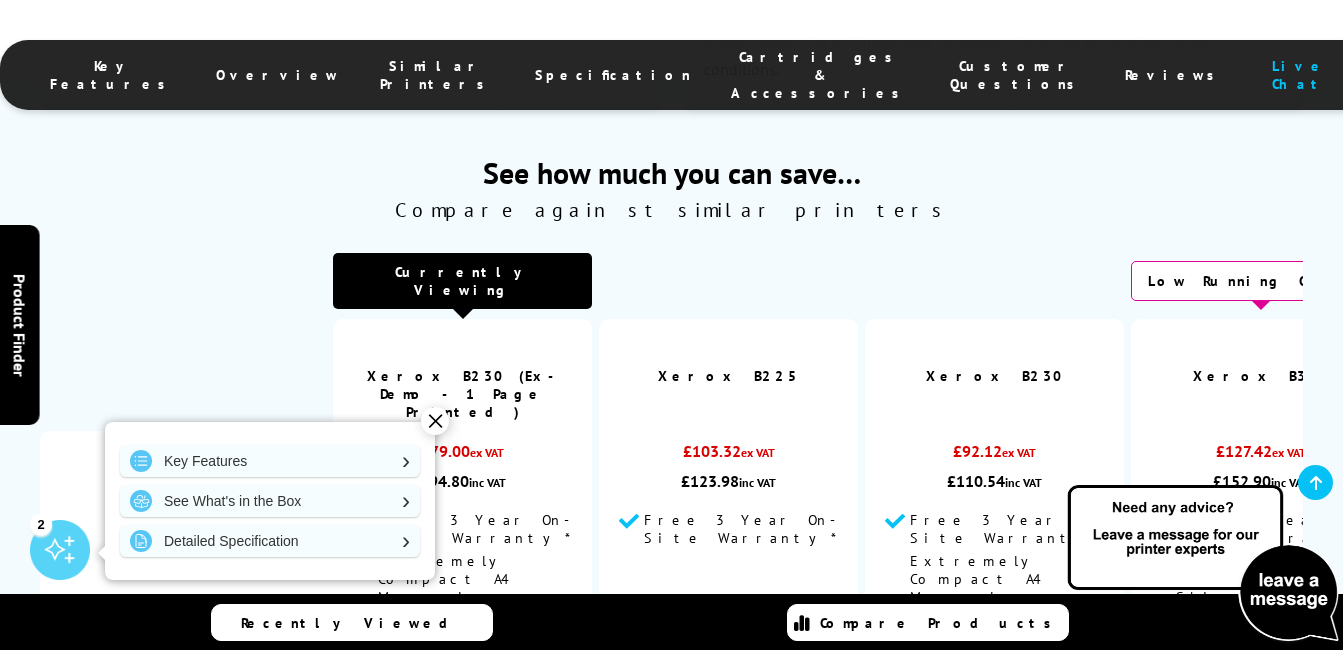 scroll, scrollTop: 4694, scrollLeft: 0, axis: vertical 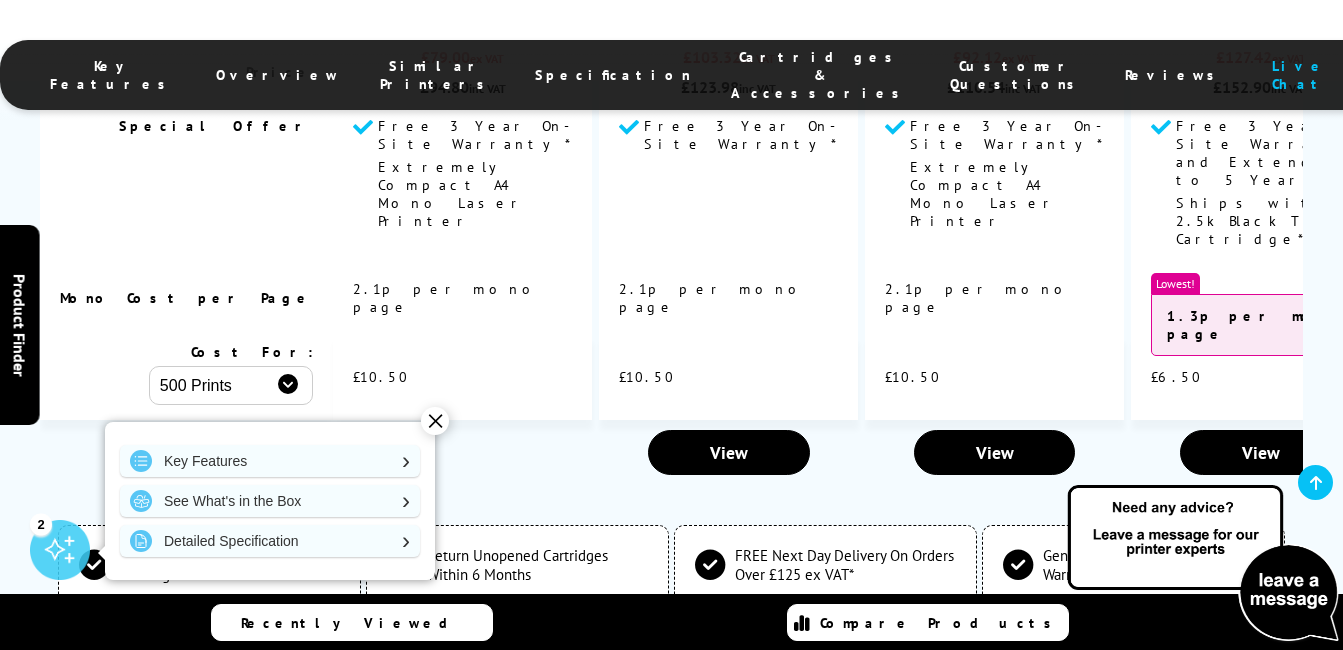 type 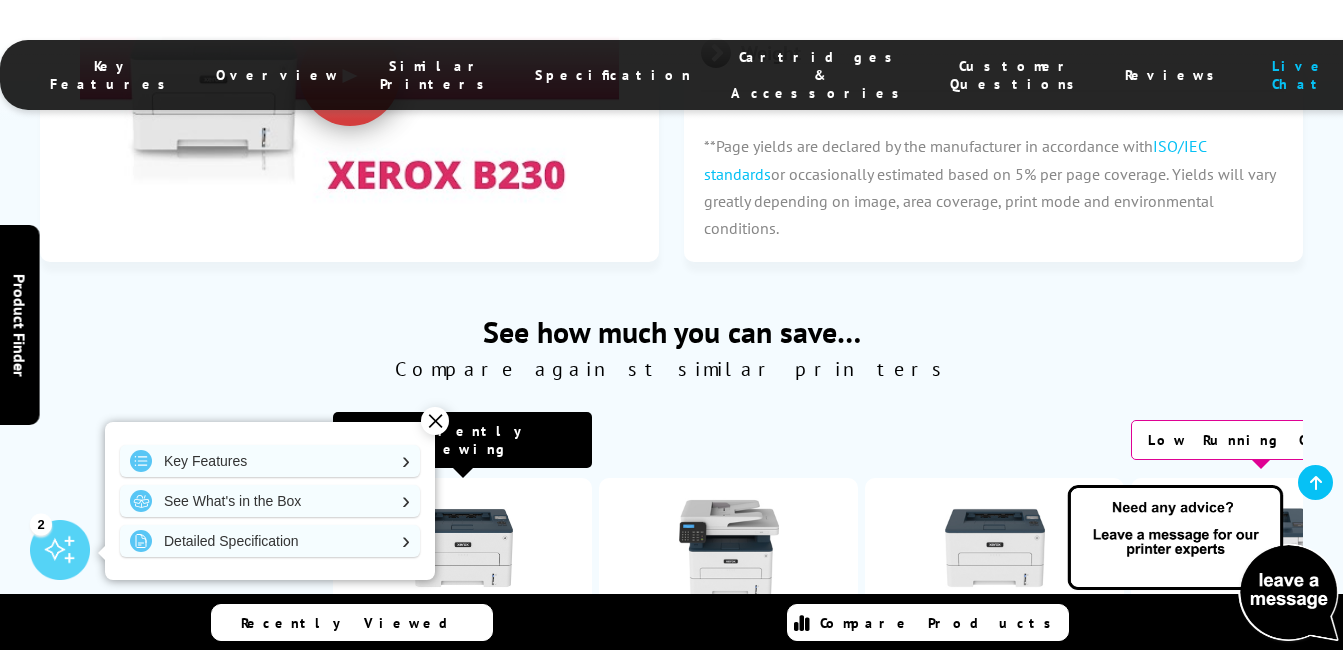 scroll, scrollTop: 4054, scrollLeft: 0, axis: vertical 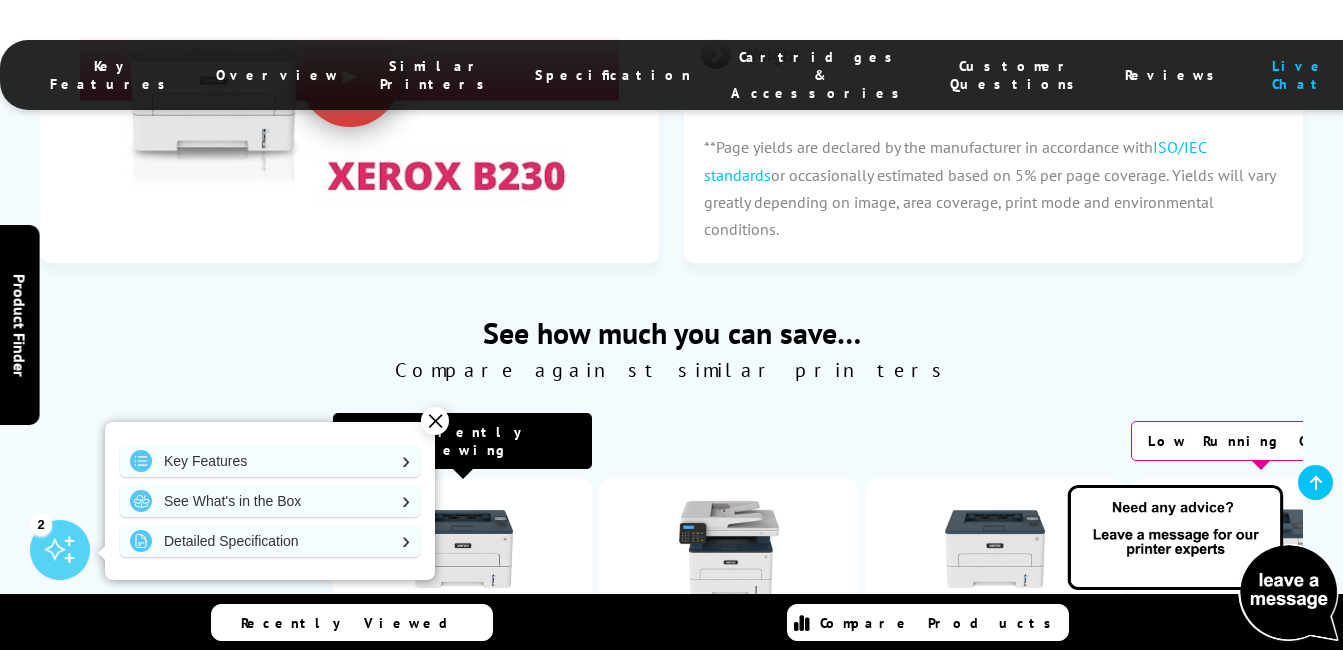 click at bounding box center [1261, 549] 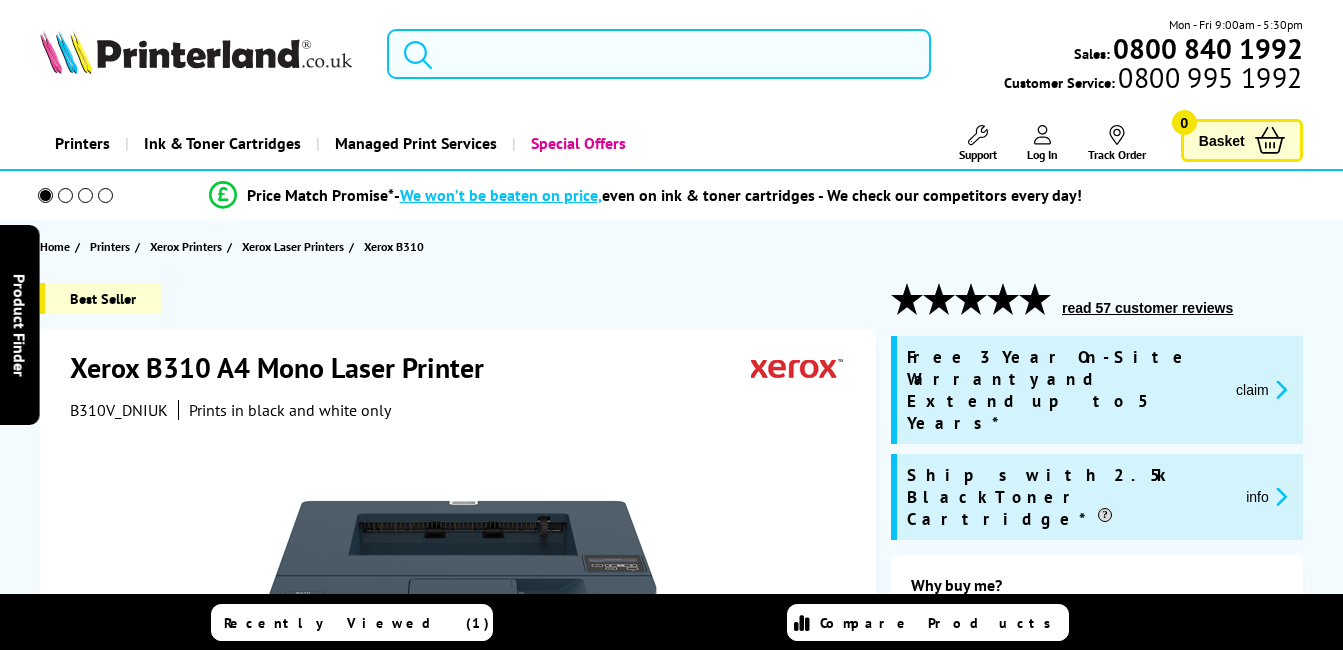 scroll, scrollTop: 0, scrollLeft: 0, axis: both 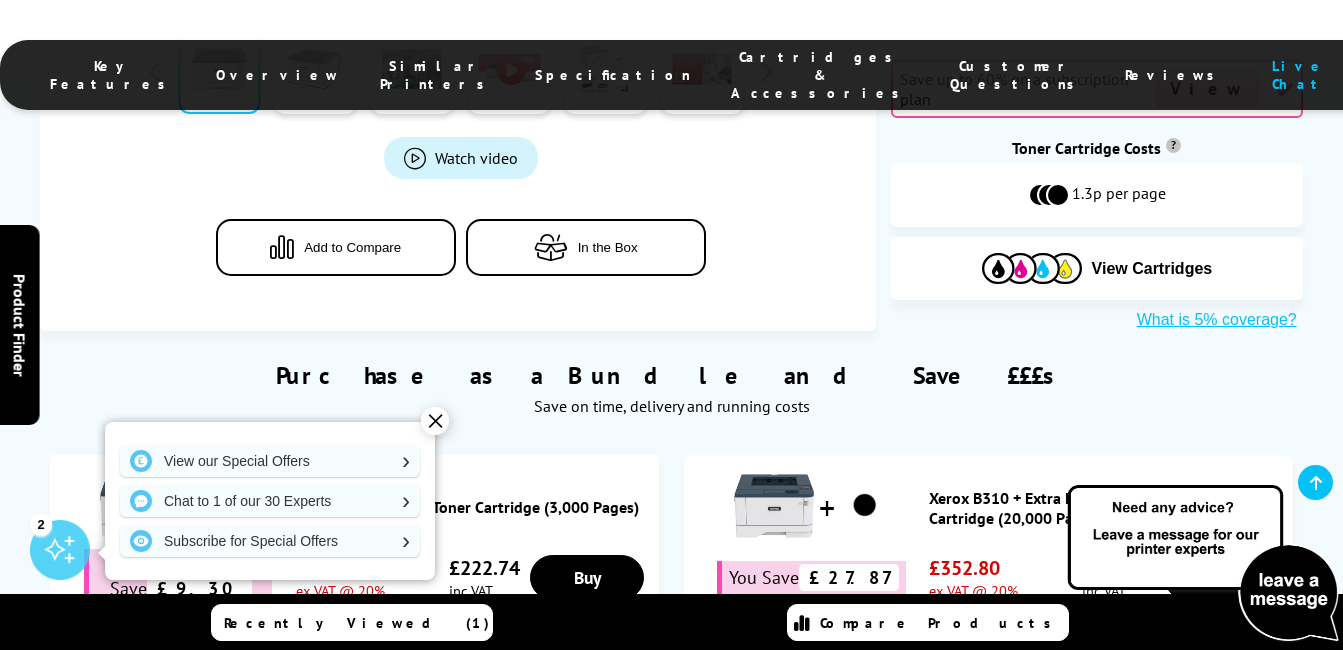 click on "Xerox B310 + Black Toner Cartridge (3,000 Pages)" at bounding box center [472, 507] 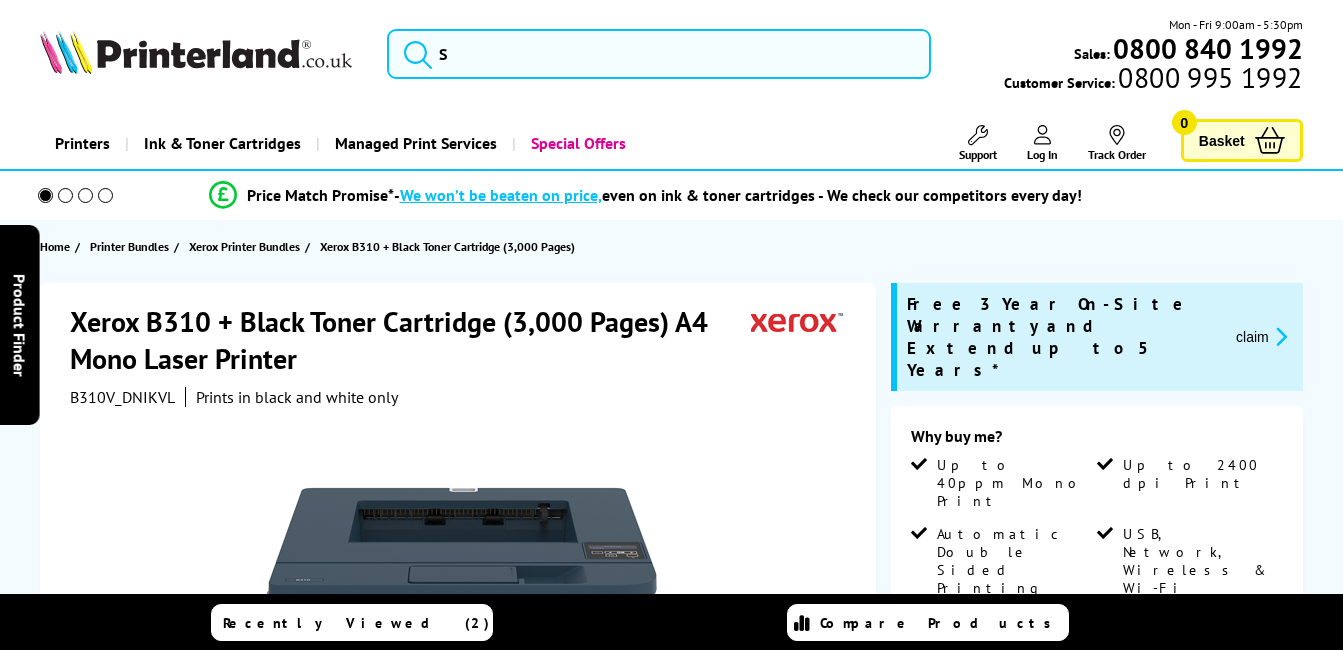 scroll, scrollTop: 0, scrollLeft: 0, axis: both 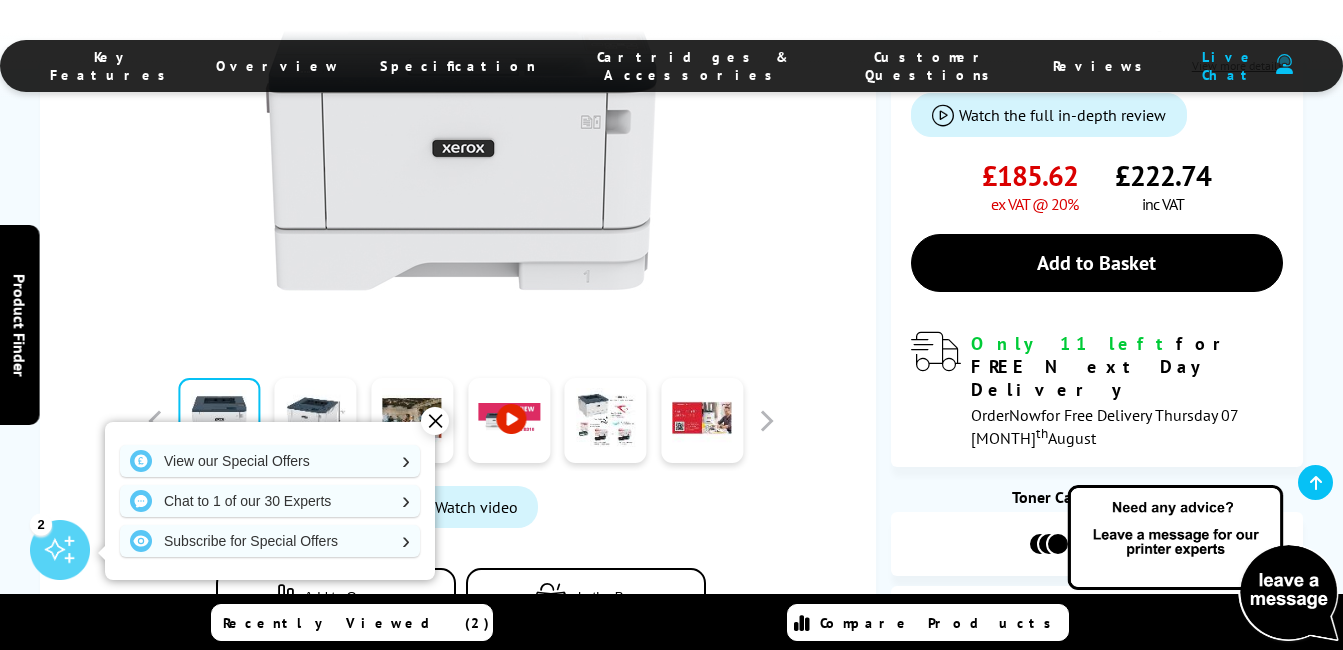 click on "Recently Viewed (2)" at bounding box center [356, 623] 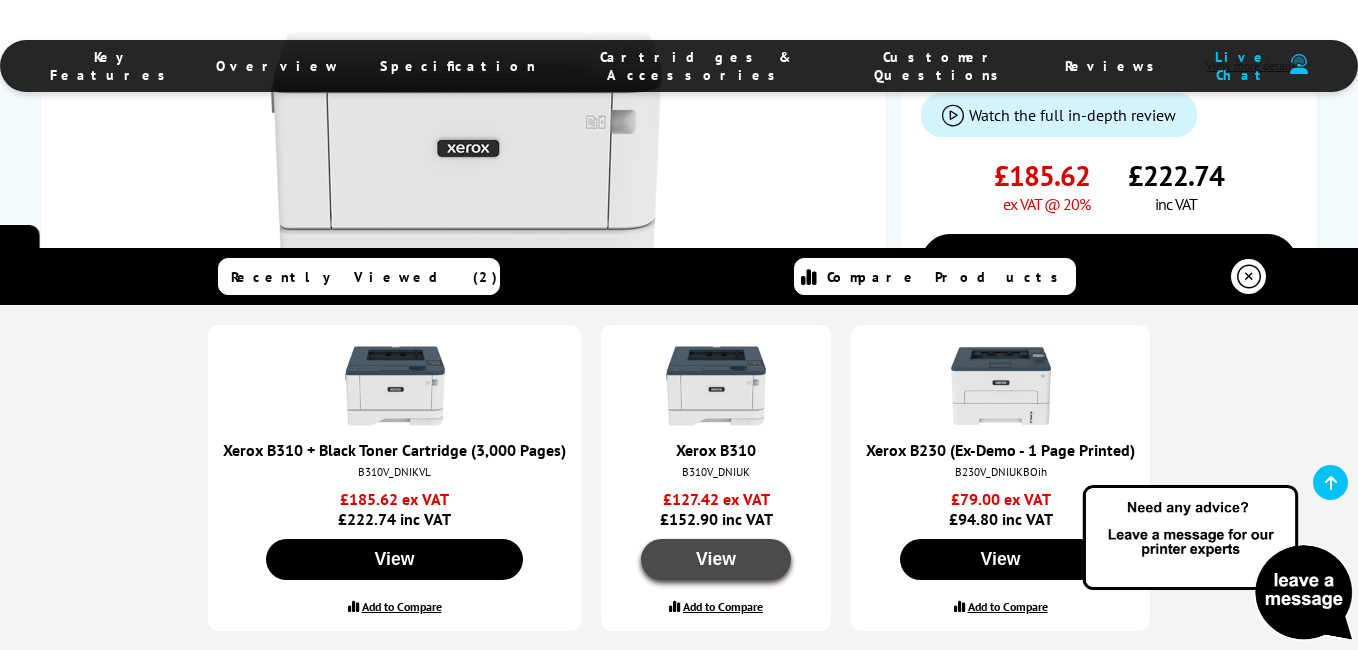 click on "View" at bounding box center (716, 559) 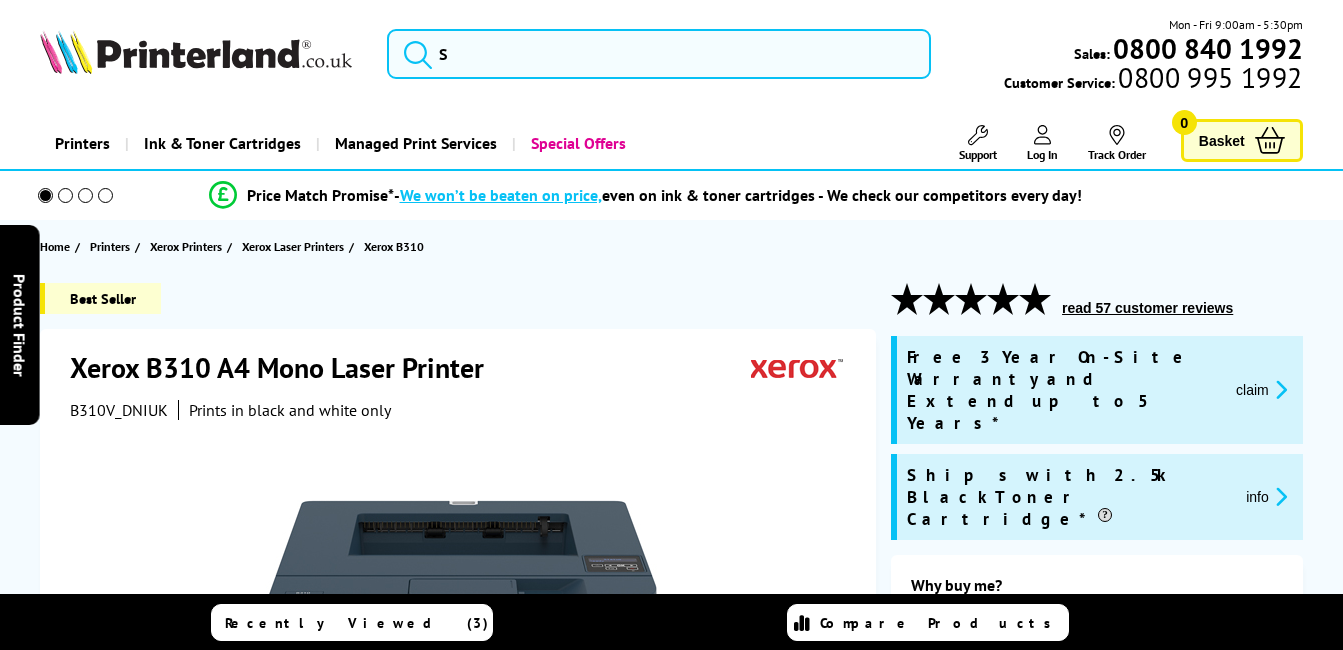 scroll, scrollTop: 0, scrollLeft: 0, axis: both 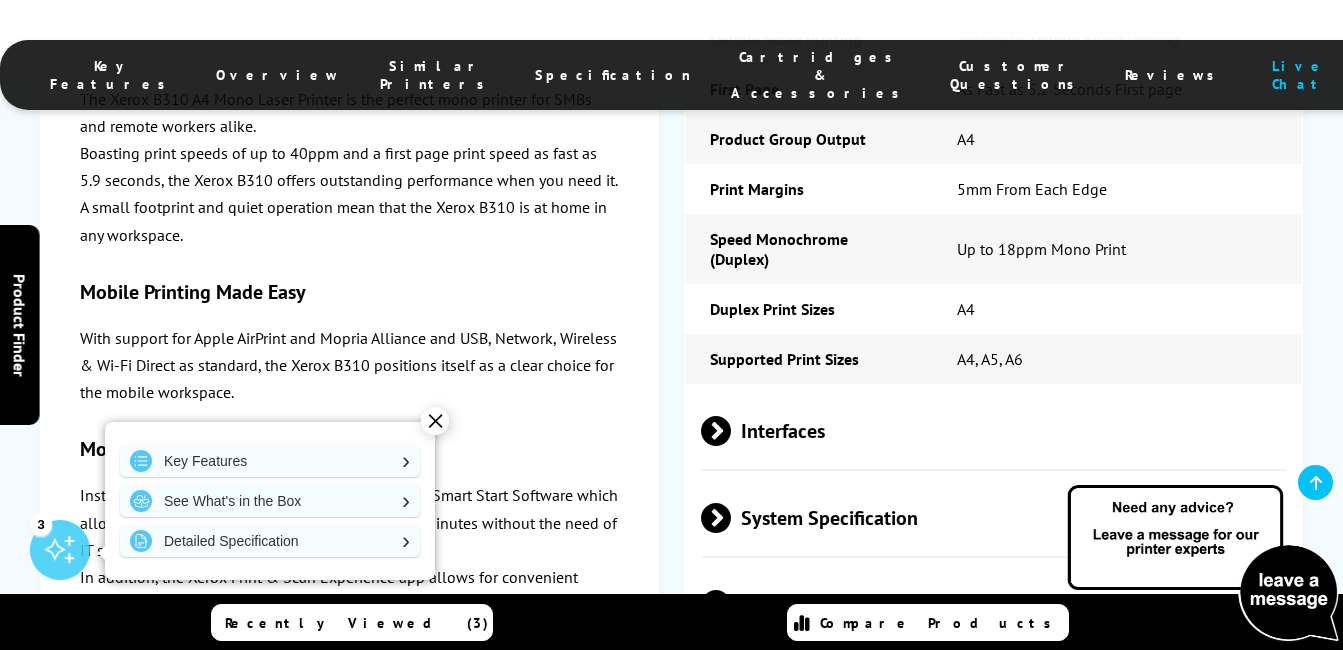 click on "✕" at bounding box center (435, 421) 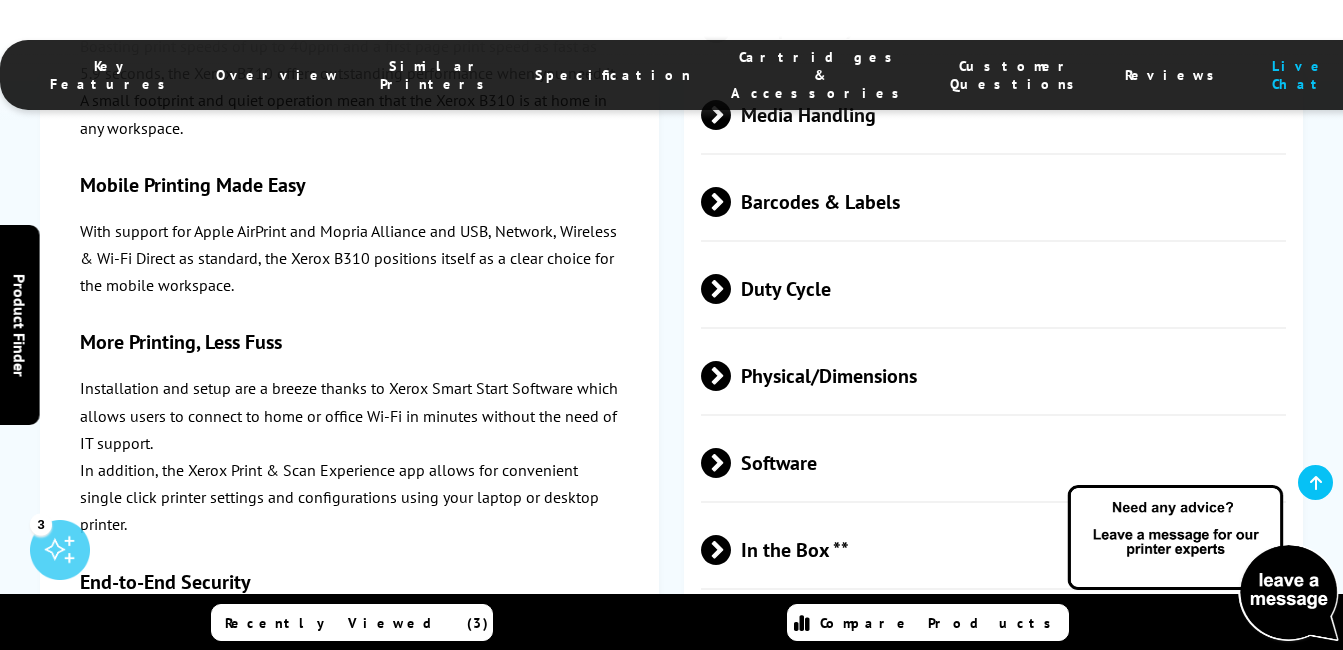 scroll, scrollTop: 5240, scrollLeft: 0, axis: vertical 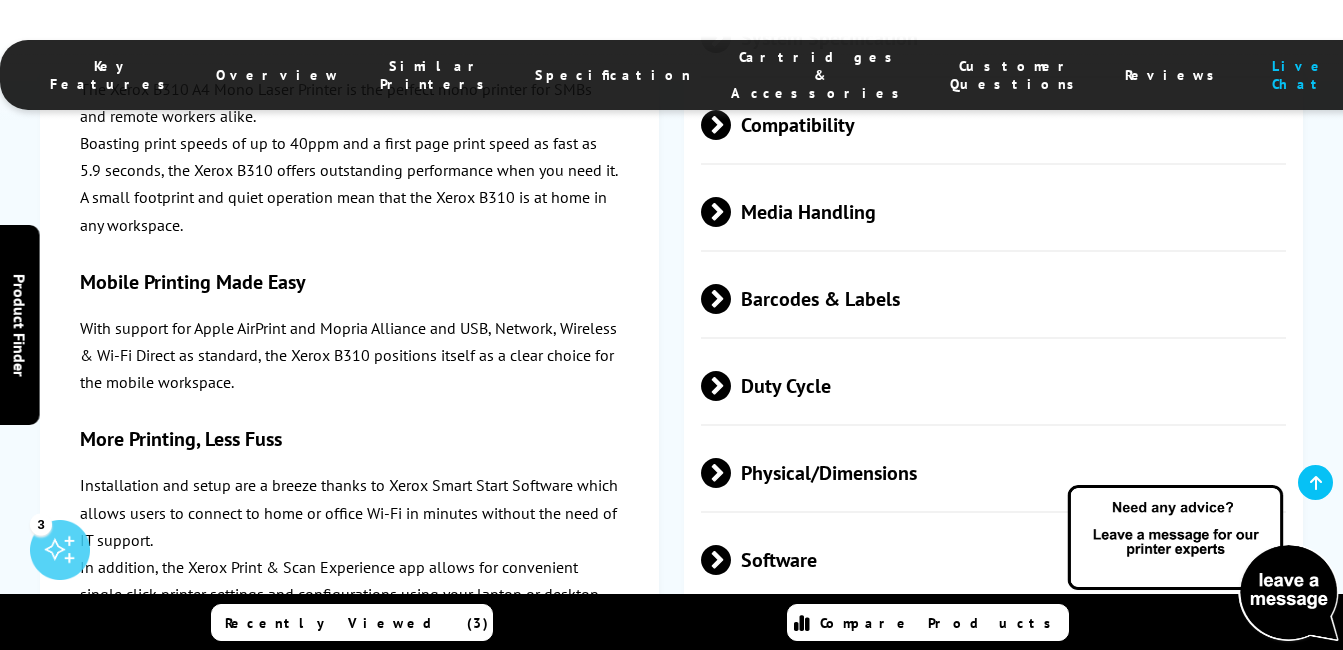 click at bounding box center (731, 647) 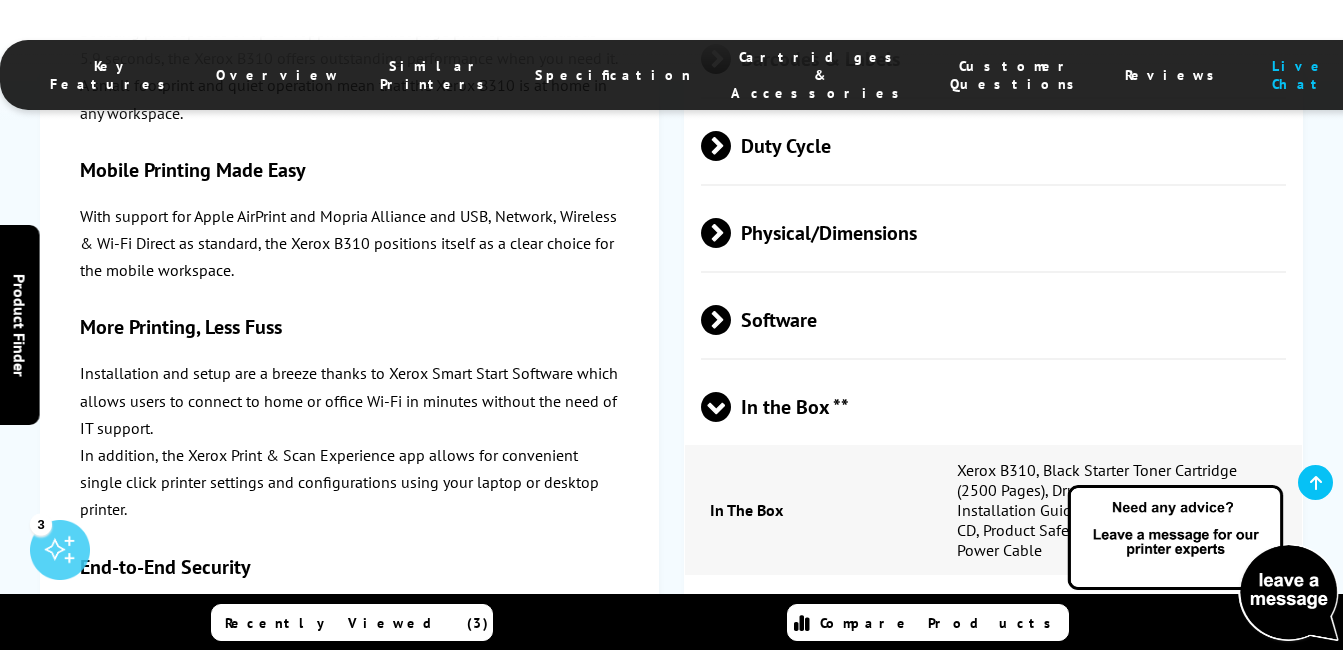 scroll, scrollTop: 5520, scrollLeft: 0, axis: vertical 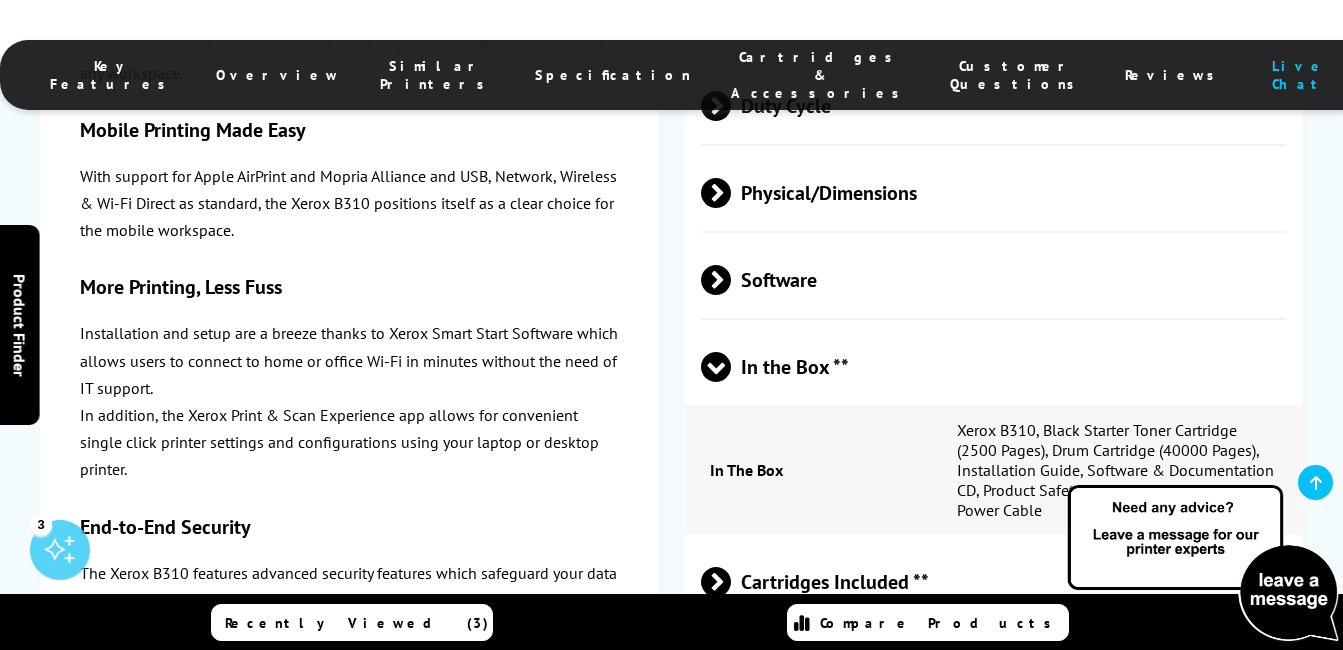 click at bounding box center [731, 582] 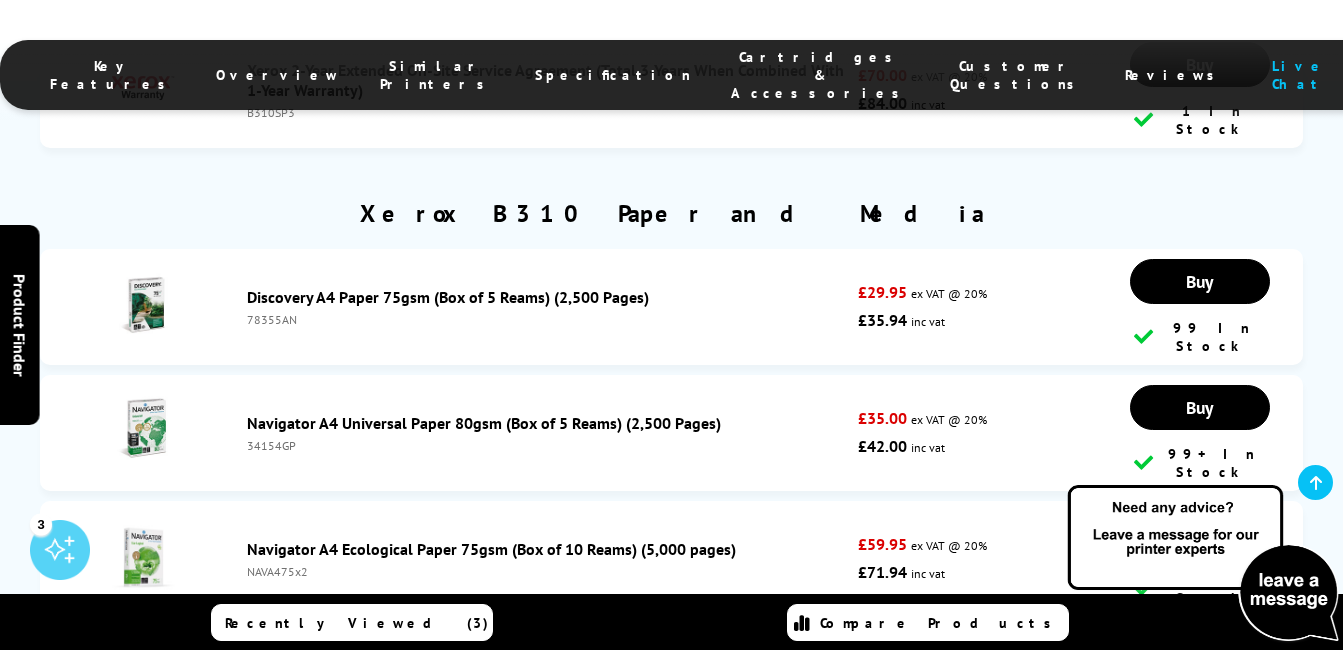 scroll, scrollTop: 8560, scrollLeft: 0, axis: vertical 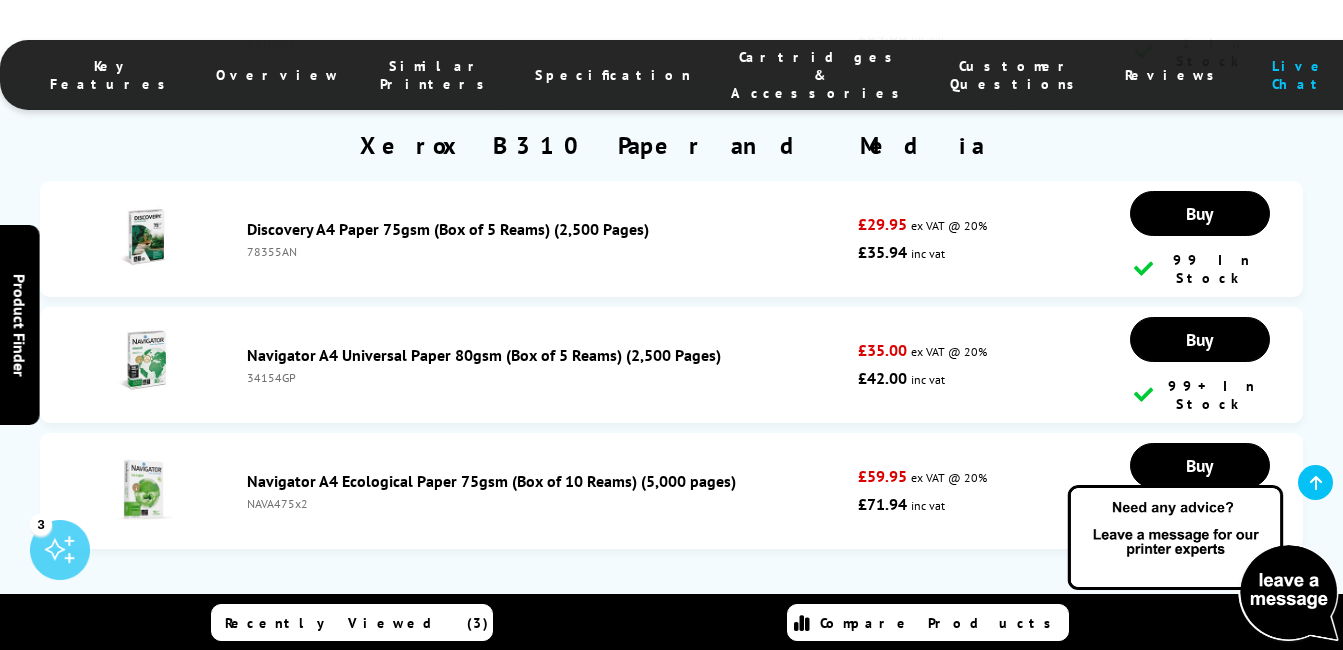 click on "USB 2.0 Cable (3 metre)" at bounding box center [329, 824] 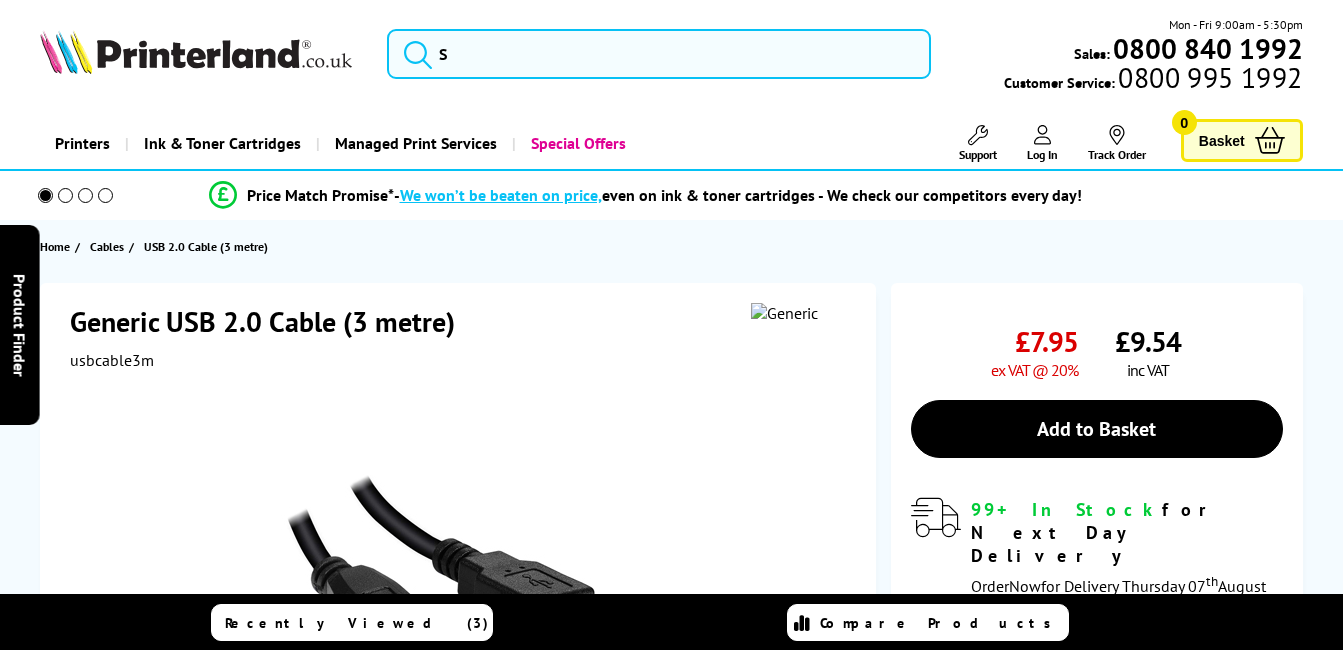 scroll, scrollTop: 0, scrollLeft: 0, axis: both 